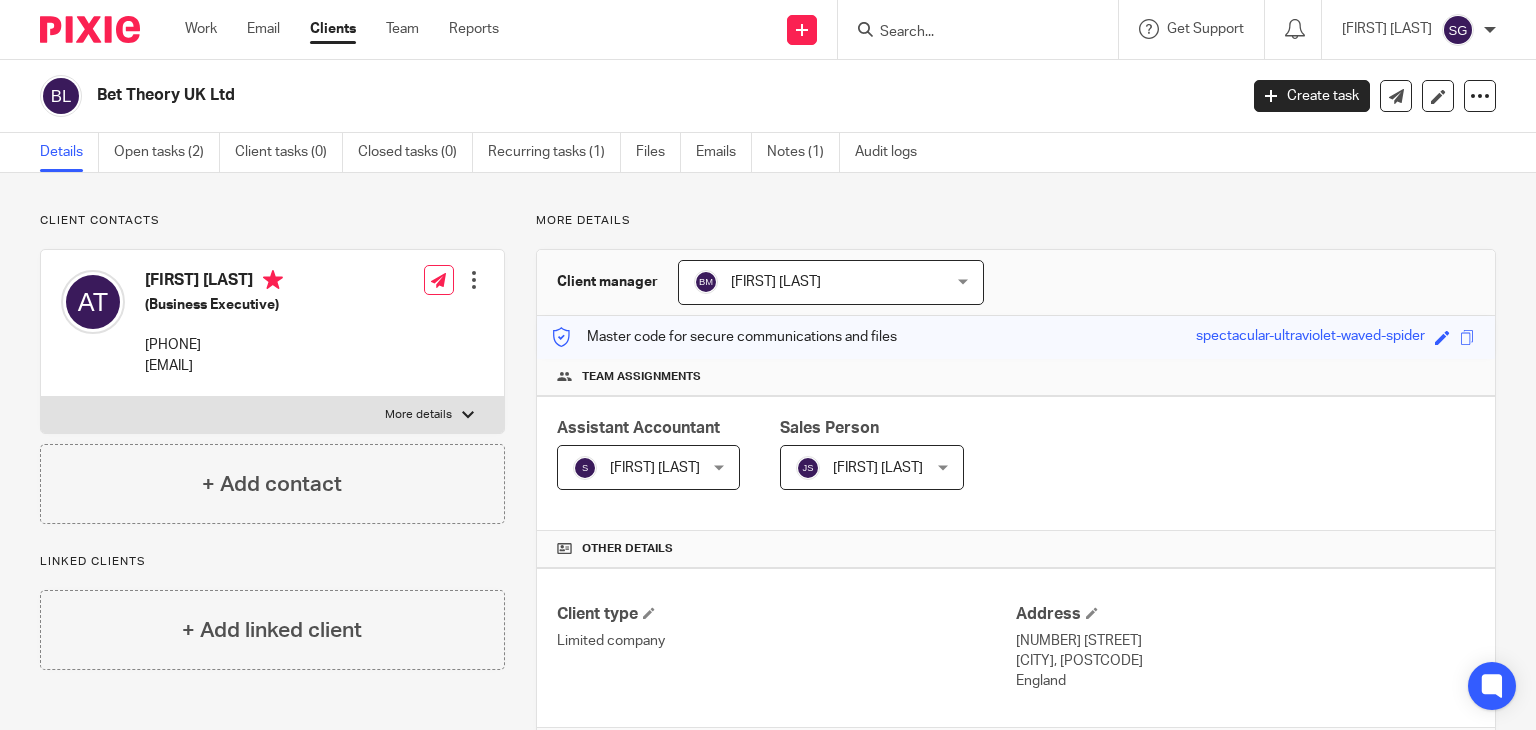scroll, scrollTop: 0, scrollLeft: 0, axis: both 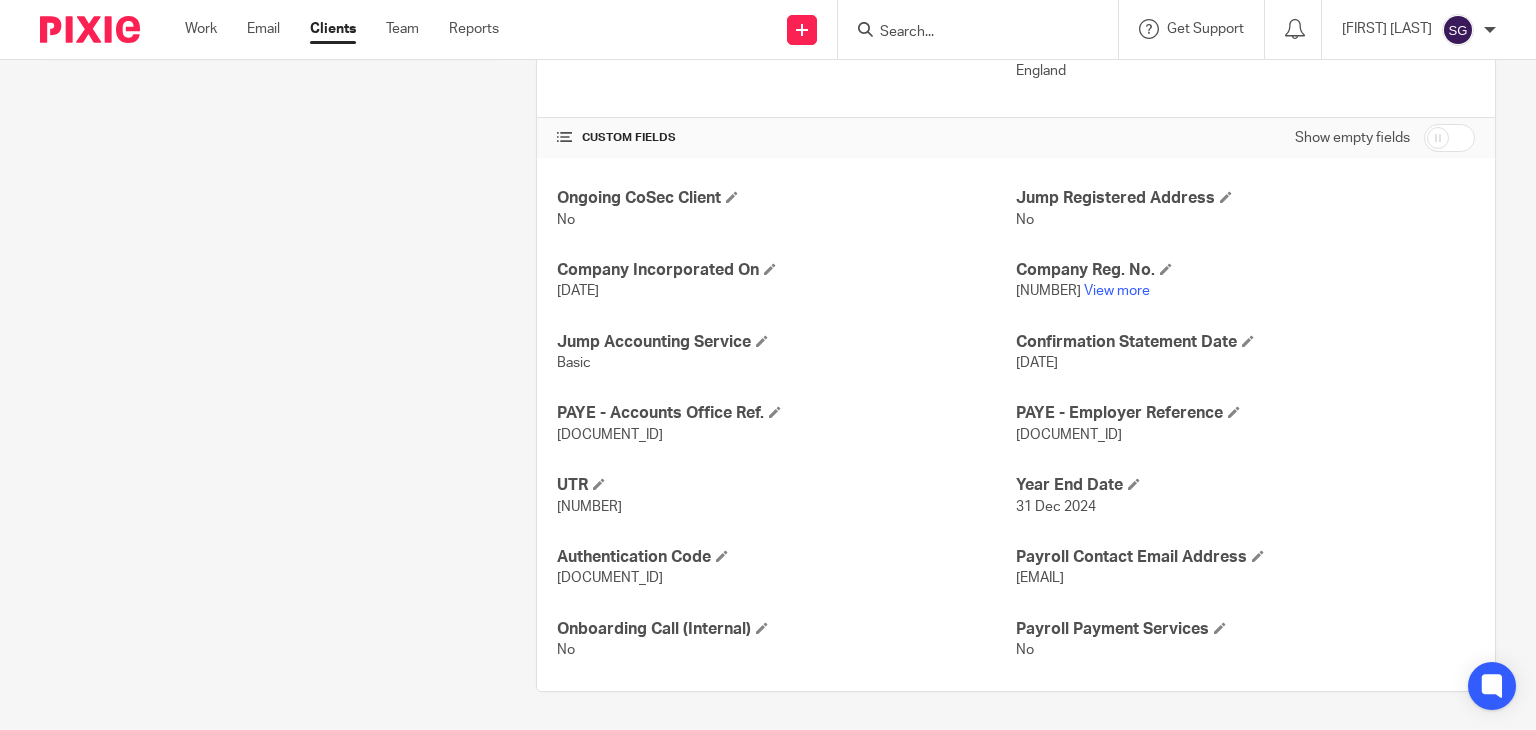 click at bounding box center (968, 33) 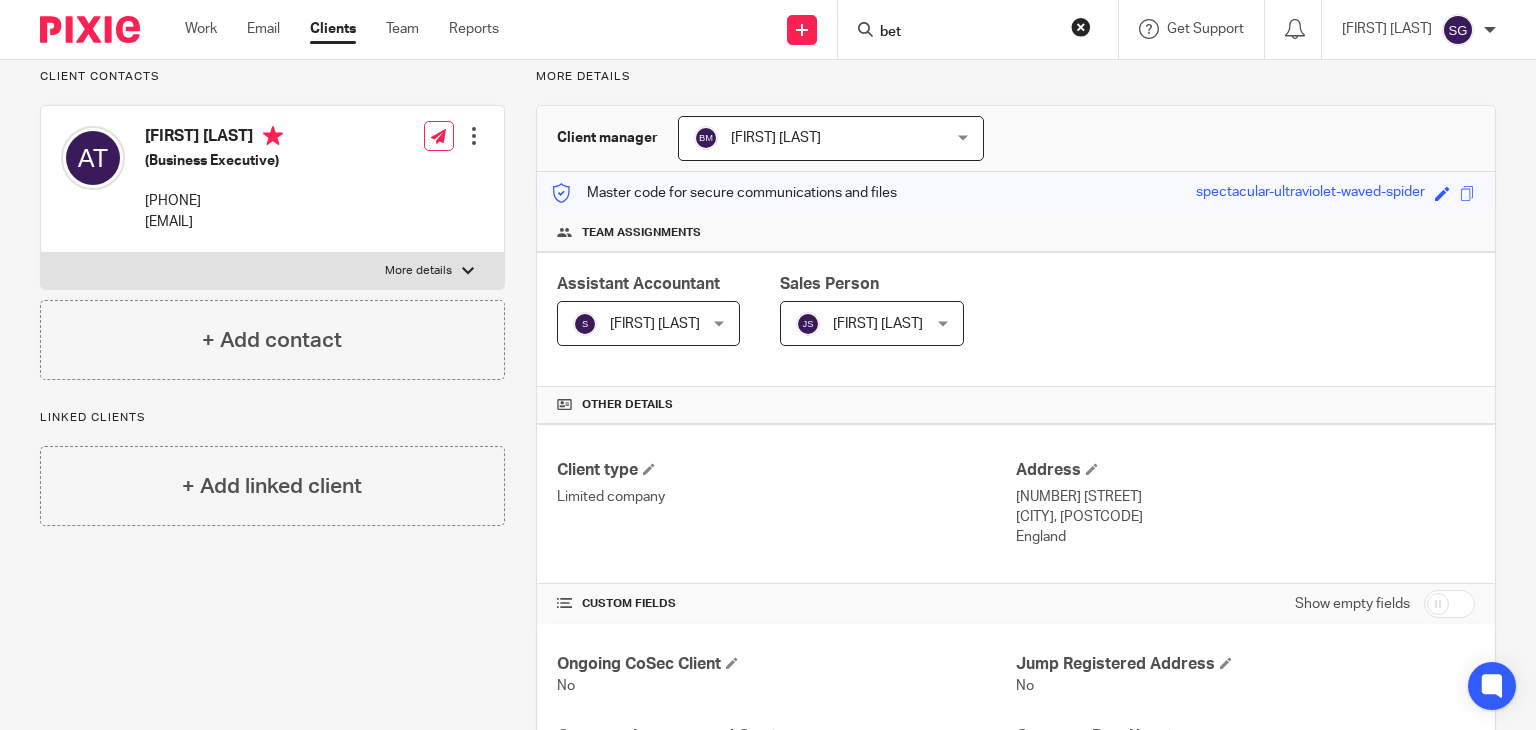 scroll, scrollTop: 0, scrollLeft: 0, axis: both 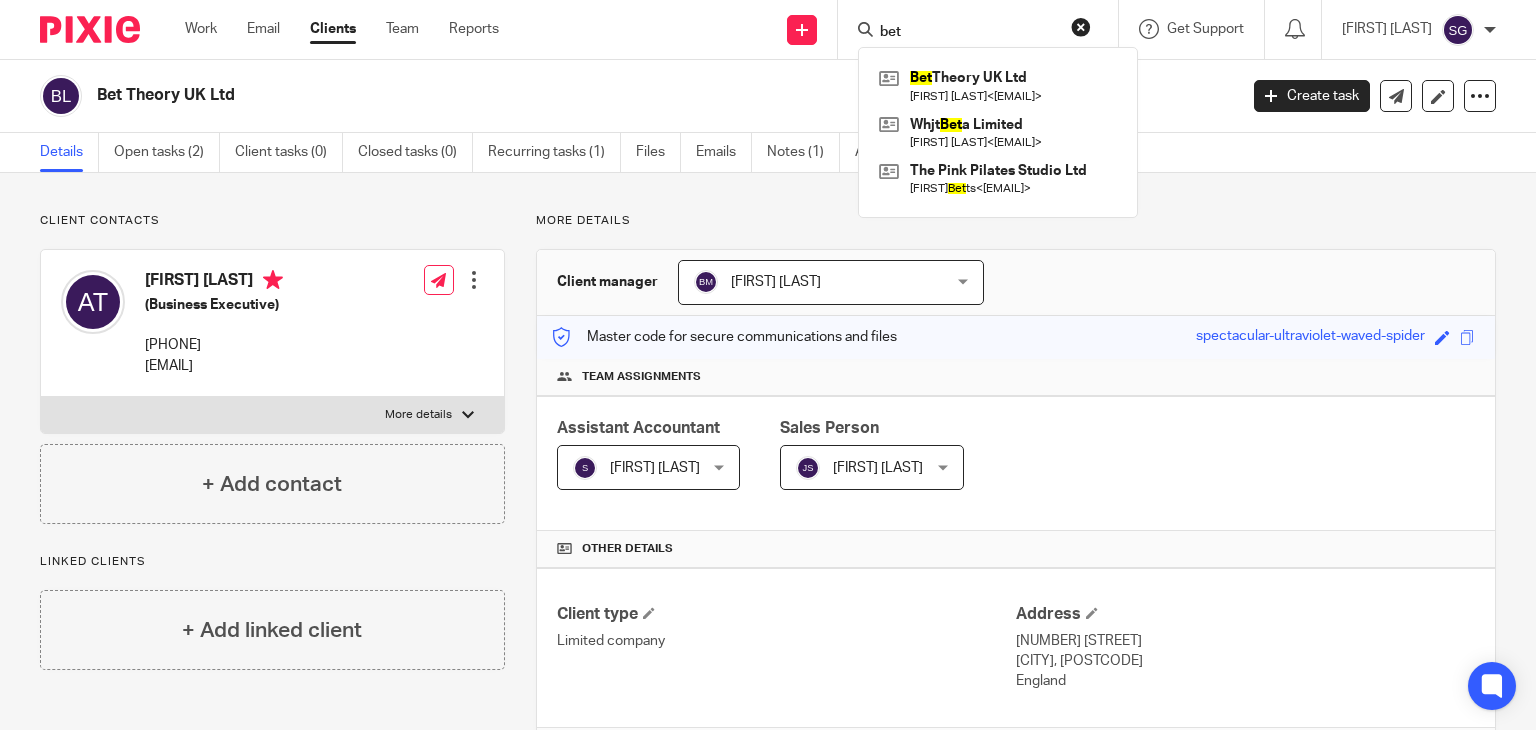 type on "bet" 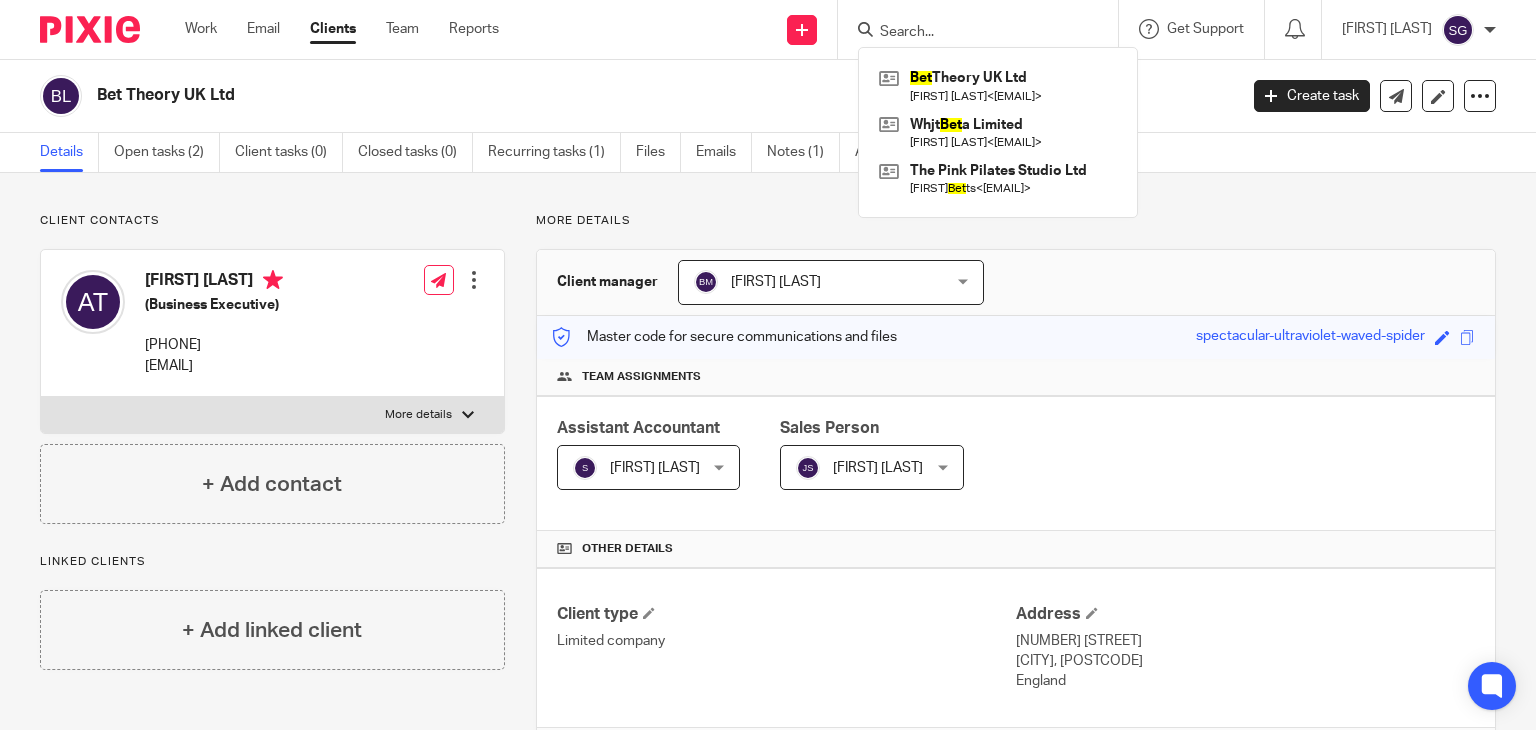 click on "Bet Theory UK Ltd" at bounding box center [548, 95] 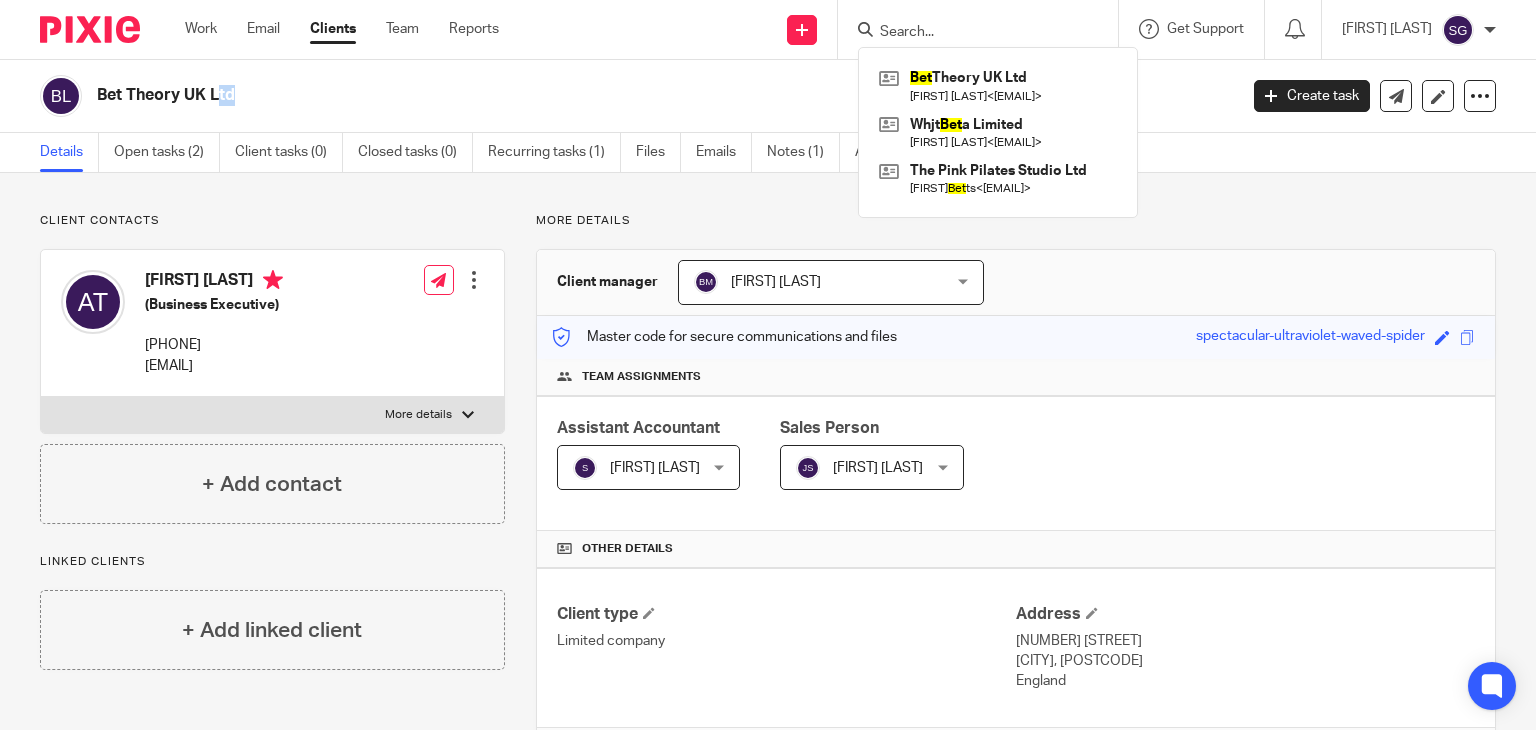 click on "Bet Theory UK Ltd" at bounding box center (548, 95) 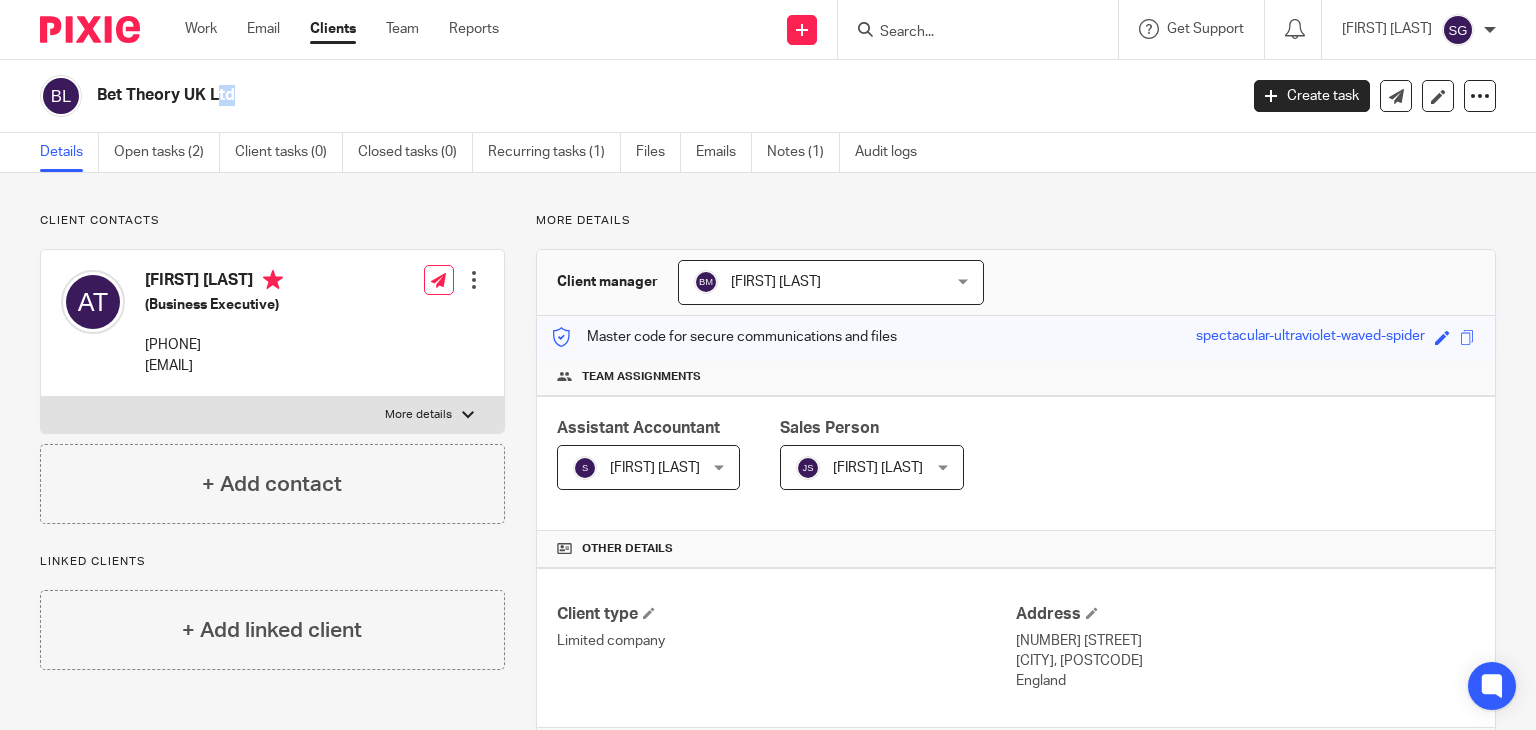 copy on "Bet Theory UK Ltd
Create task
Update from Companies House
Export data
Merge
Archive client" 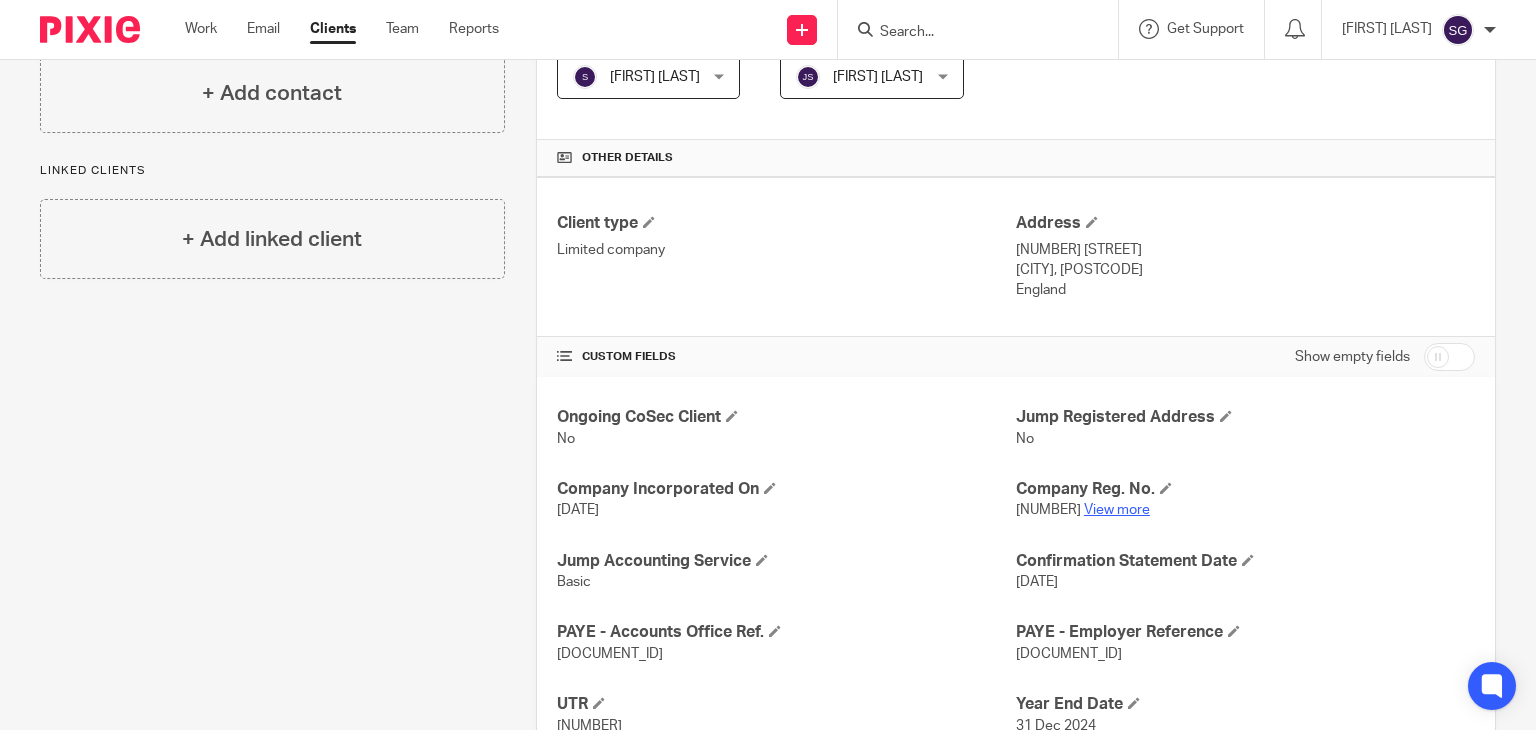 click on "View more" at bounding box center [1117, 510] 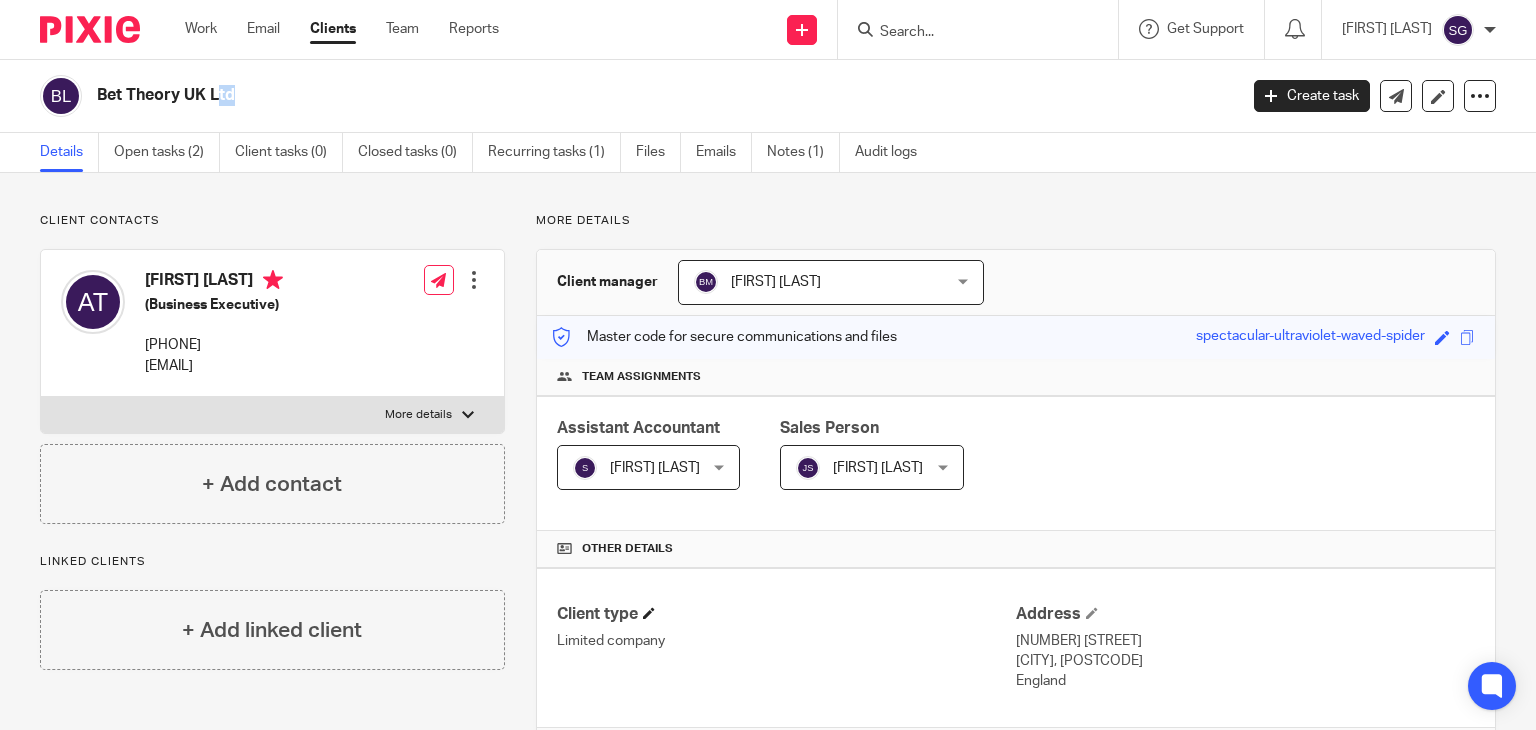 scroll, scrollTop: 8, scrollLeft: 0, axis: vertical 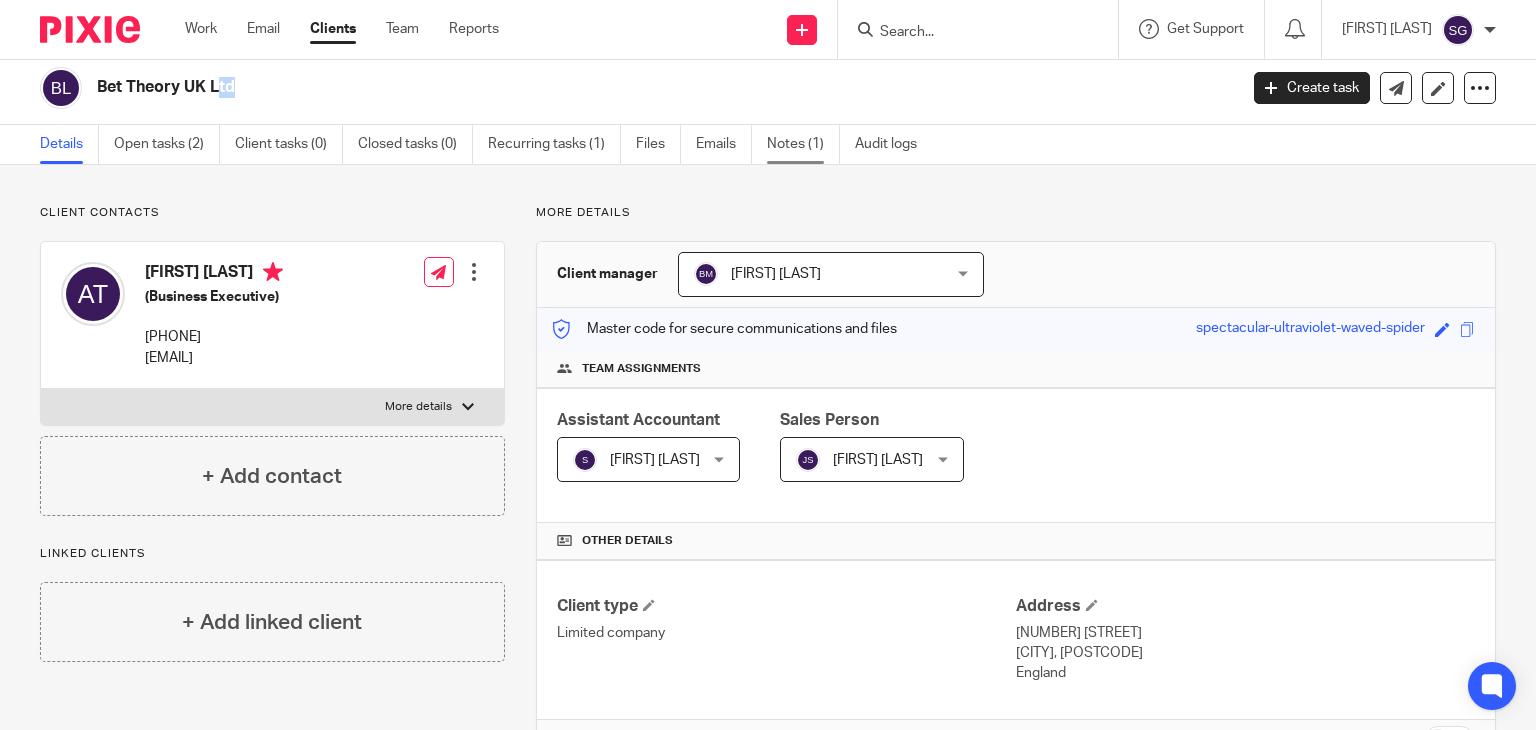 click on "Notes (1)" at bounding box center (803, 144) 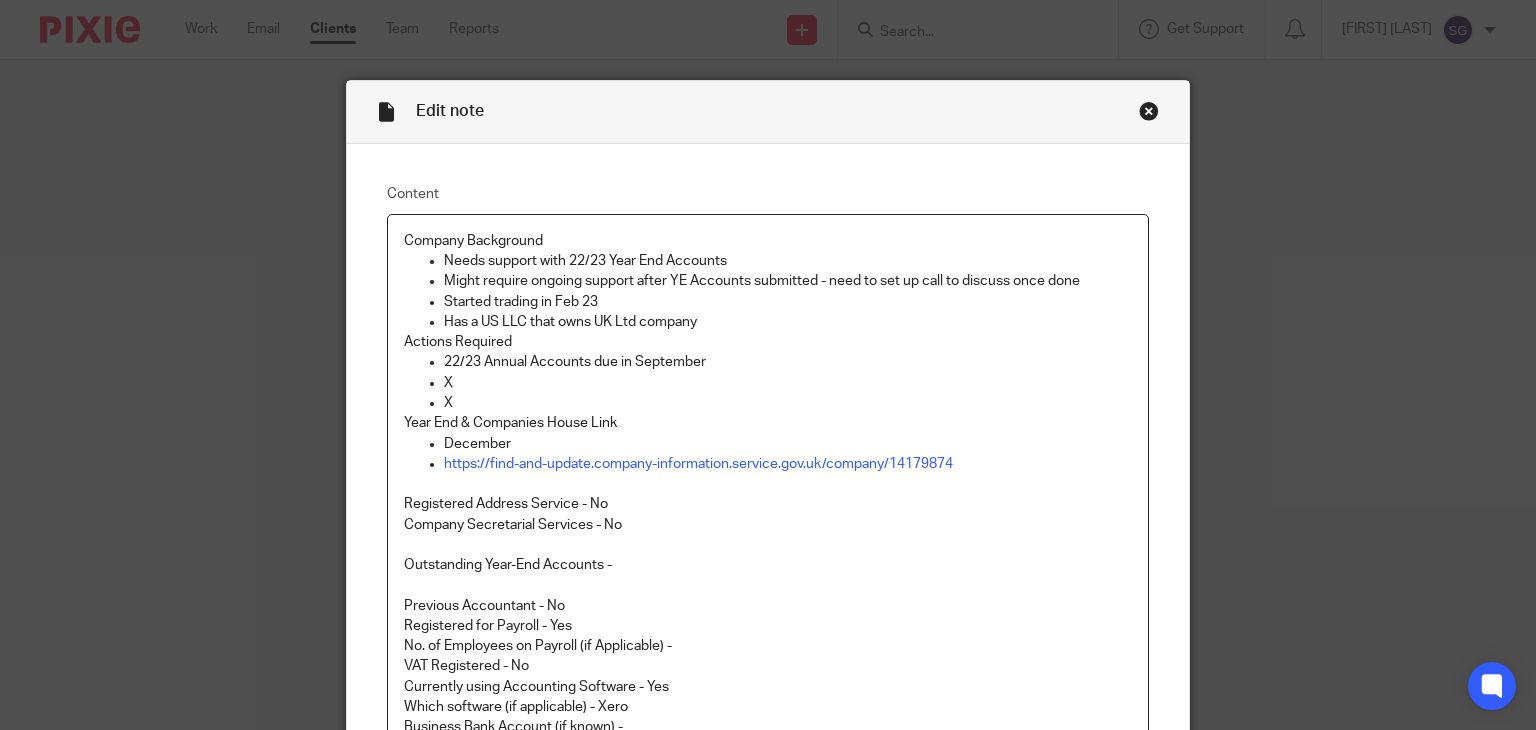 scroll, scrollTop: 0, scrollLeft: 0, axis: both 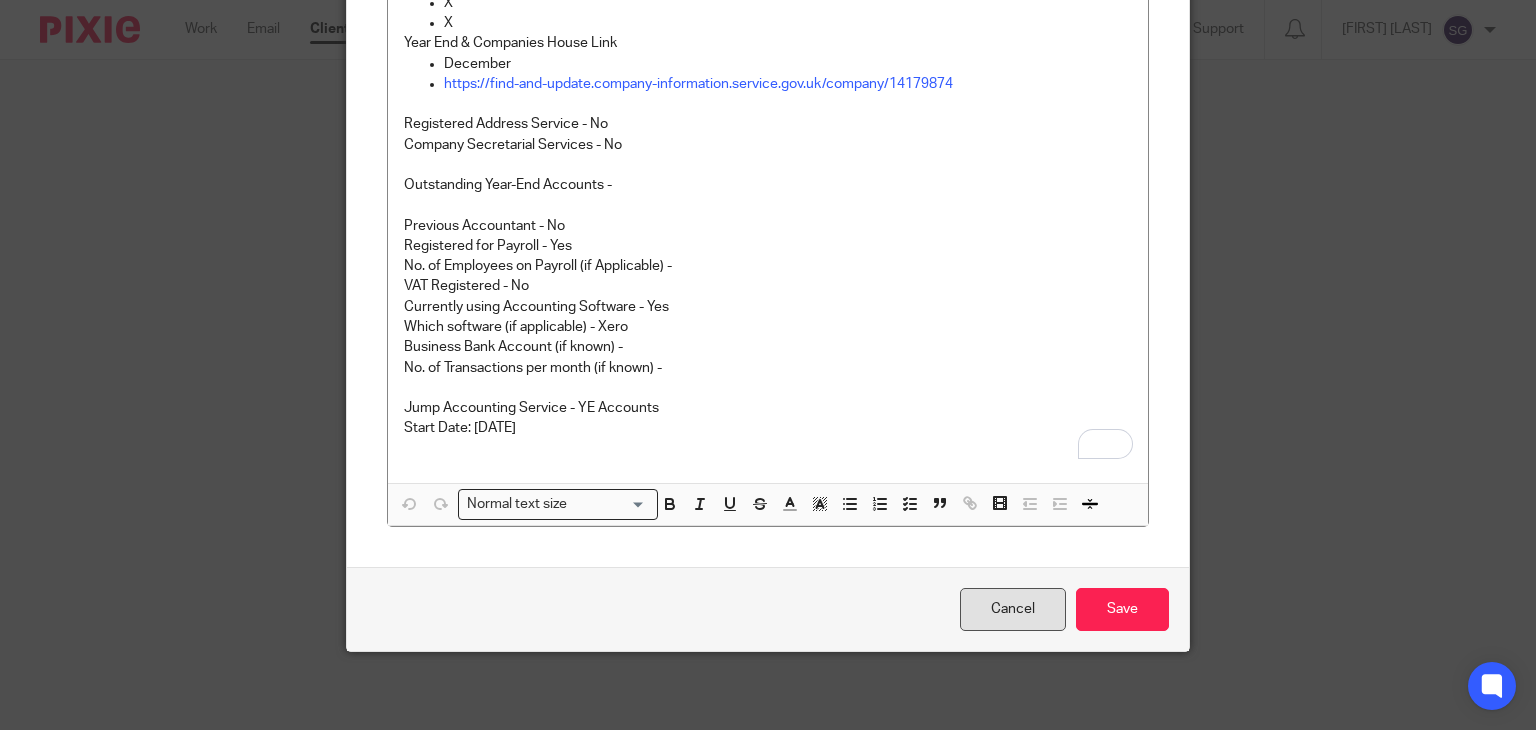 click on "Cancel" at bounding box center (1013, 609) 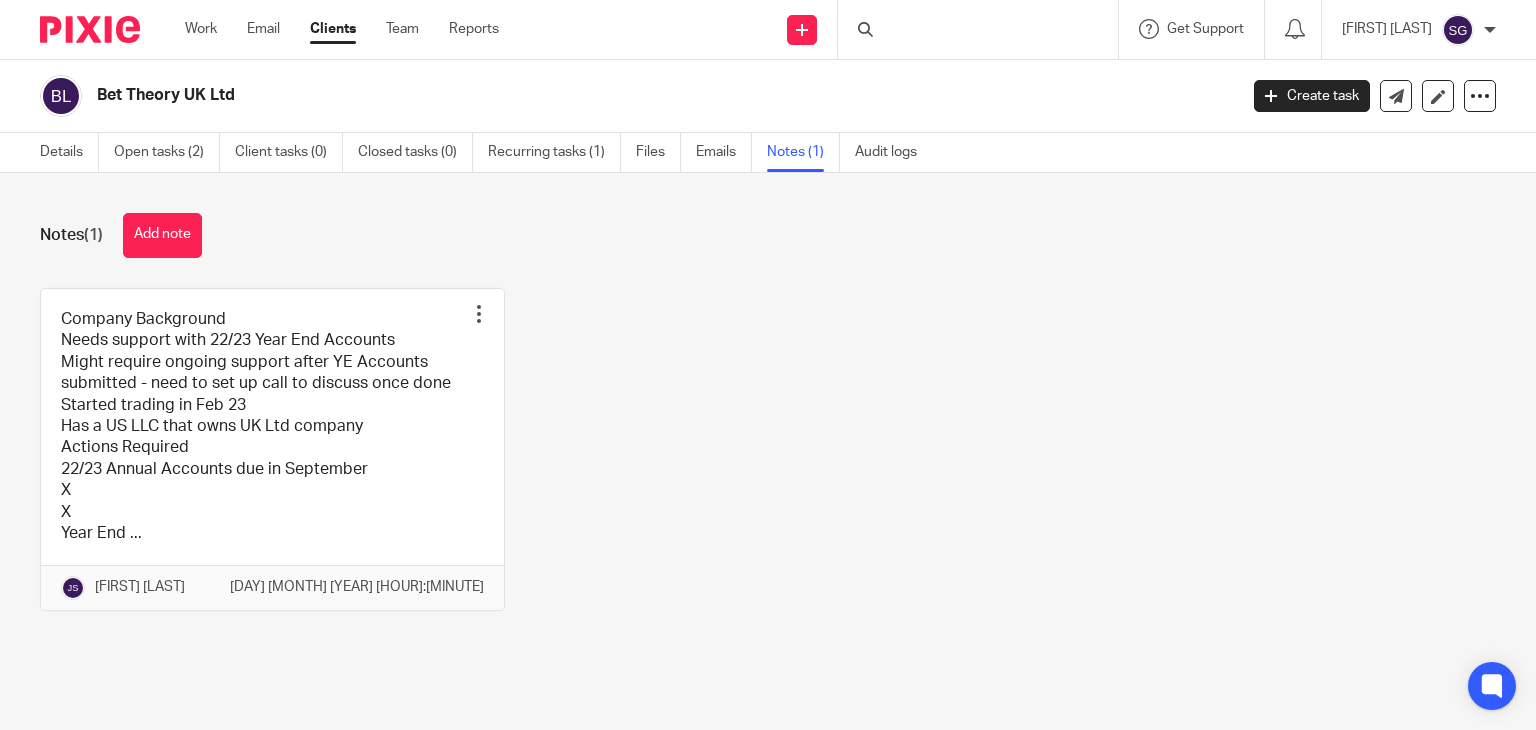 scroll, scrollTop: 0, scrollLeft: 0, axis: both 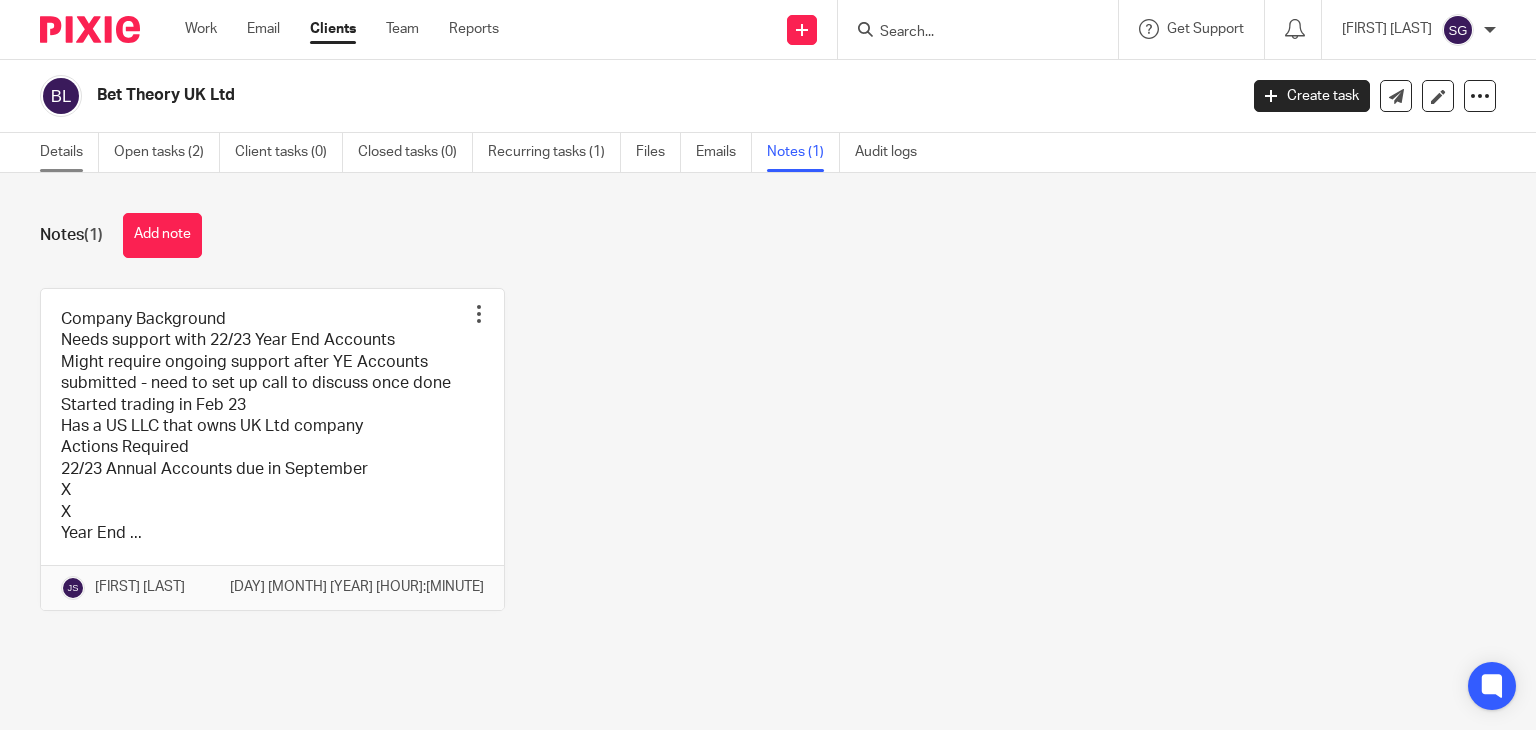 click on "Details" at bounding box center (69, 152) 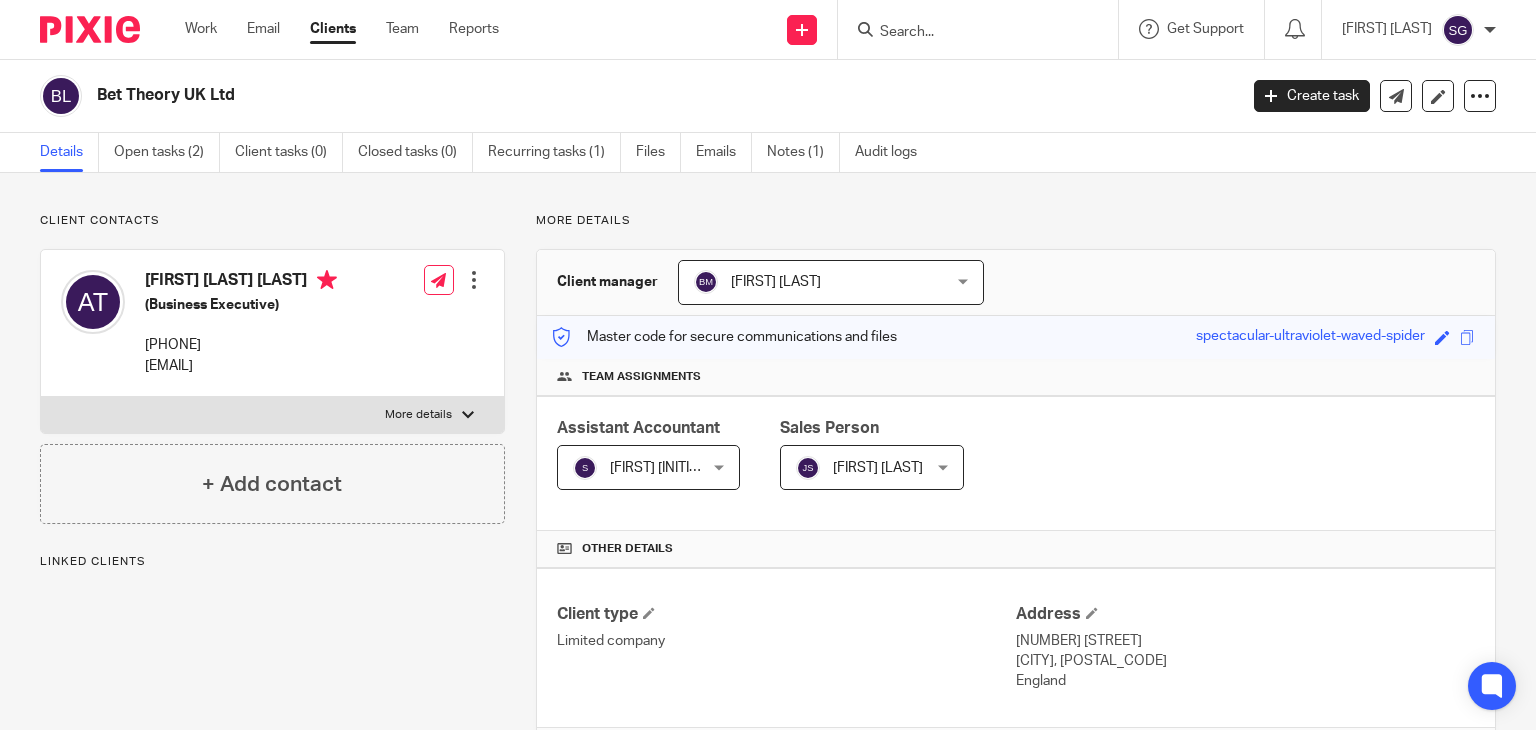 scroll, scrollTop: 0, scrollLeft: 0, axis: both 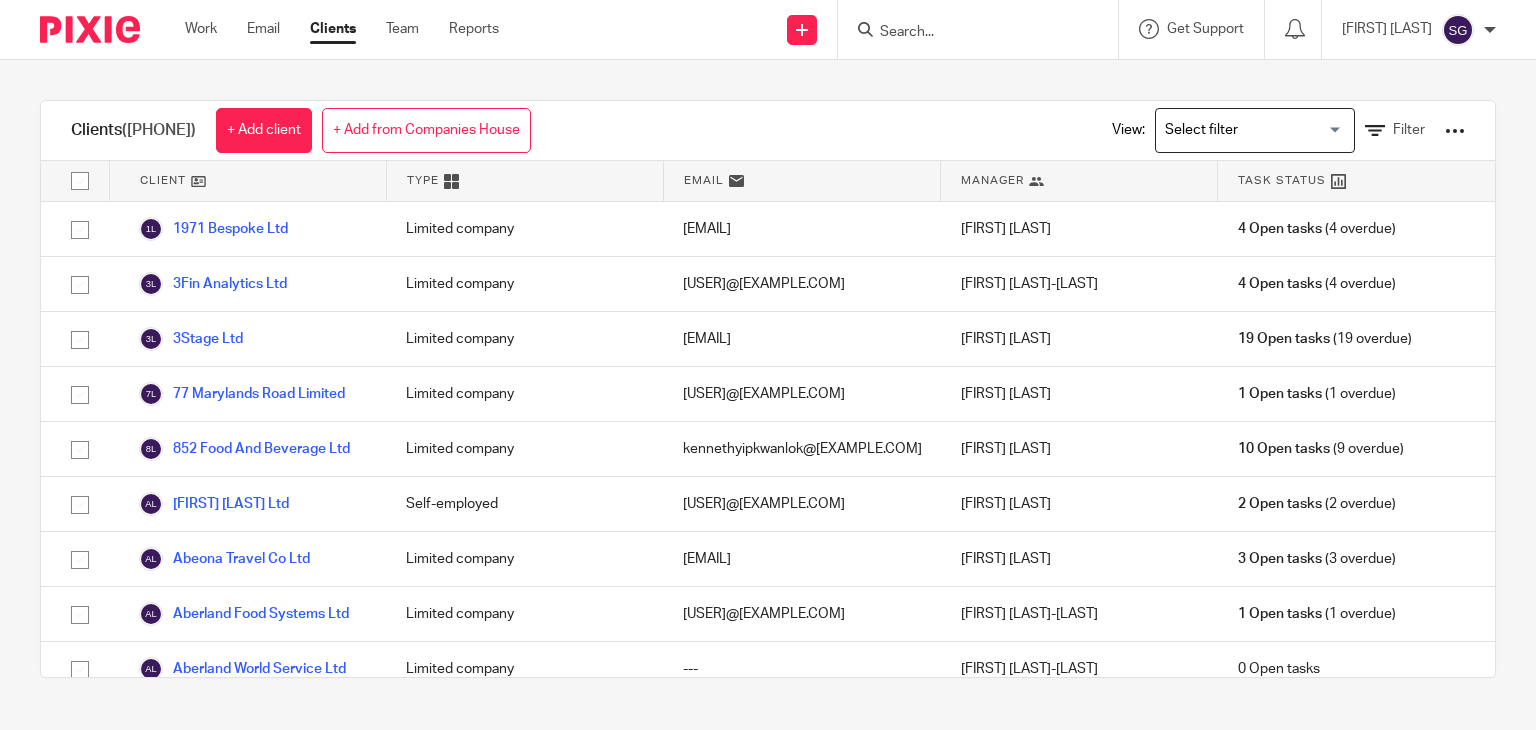 click at bounding box center [968, 33] 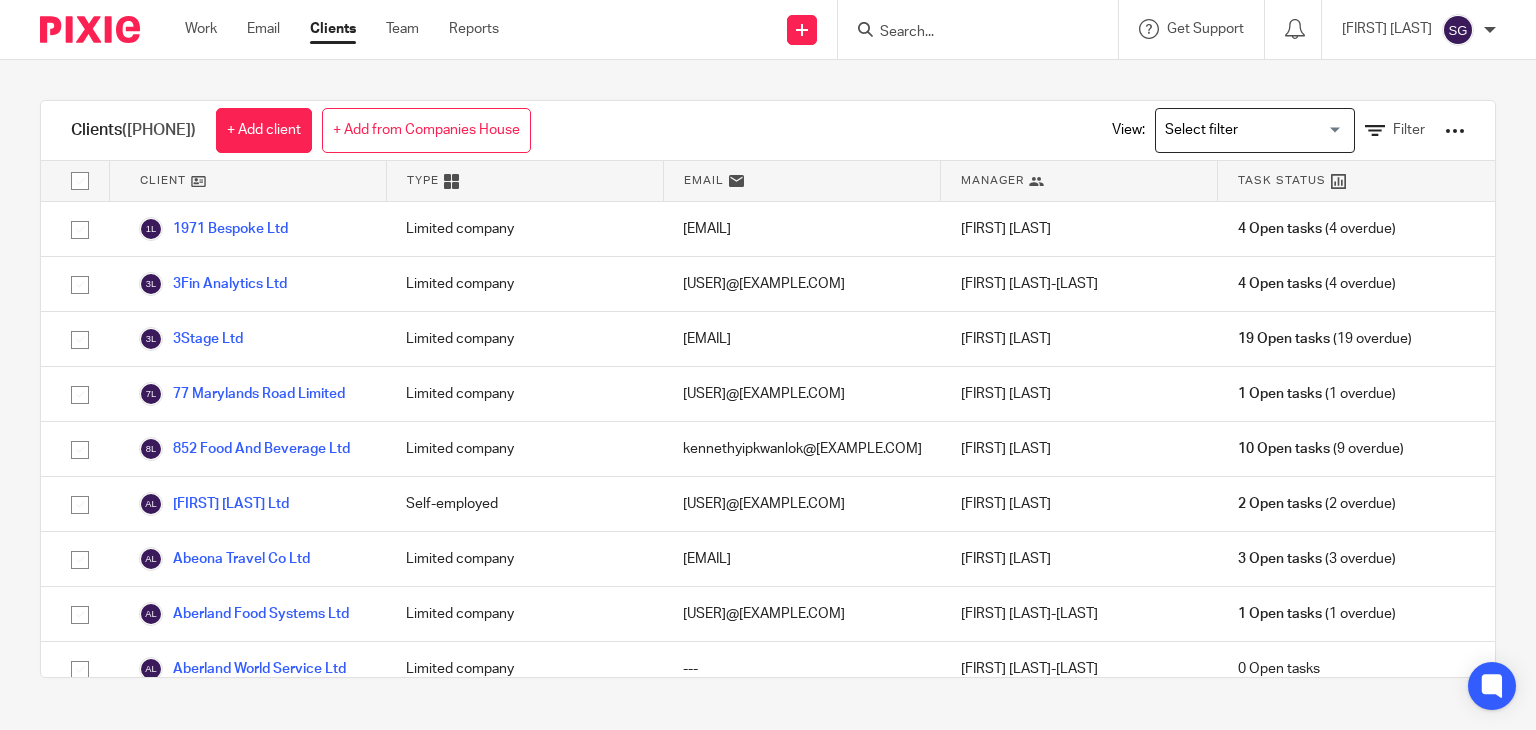 type on "w" 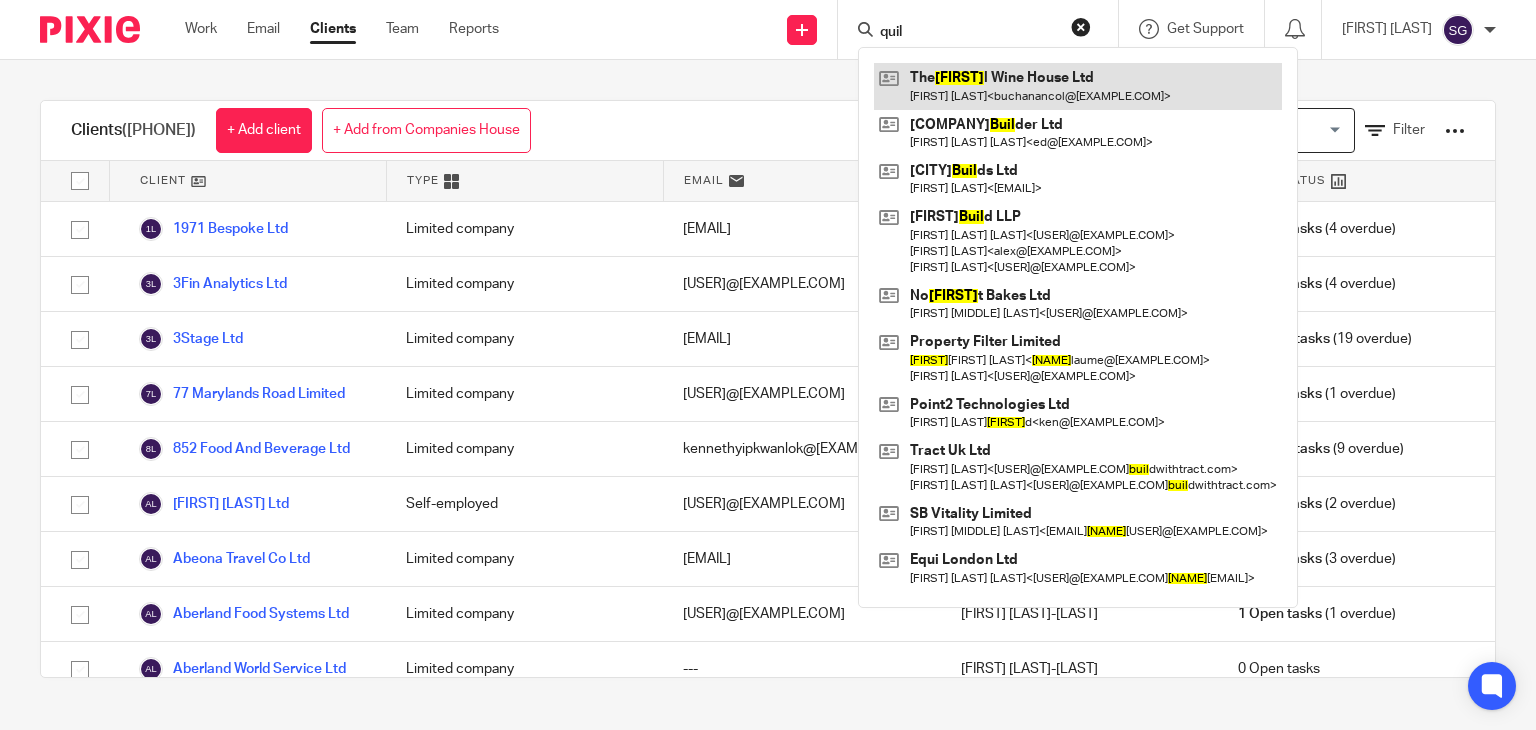 type on "quil" 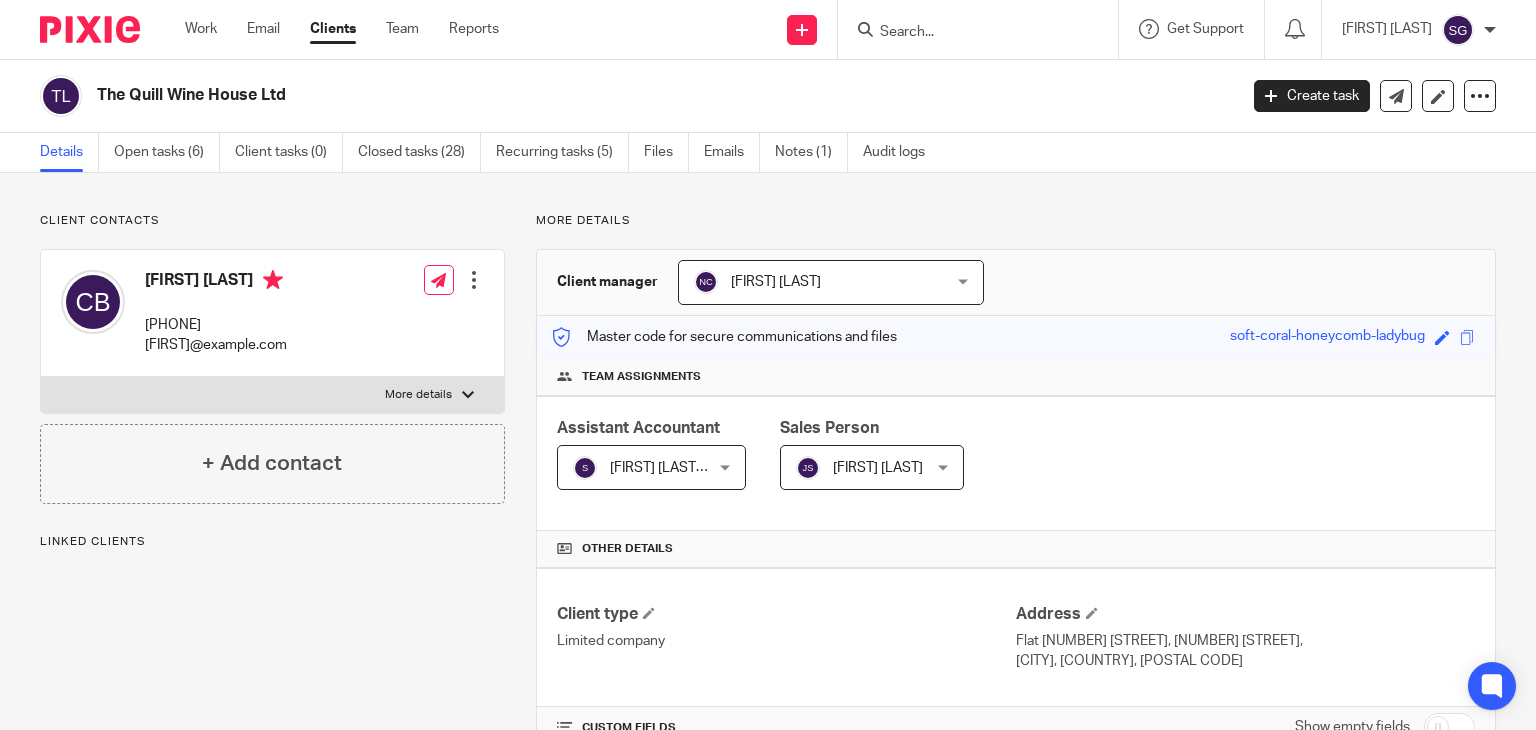 scroll, scrollTop: 0, scrollLeft: 0, axis: both 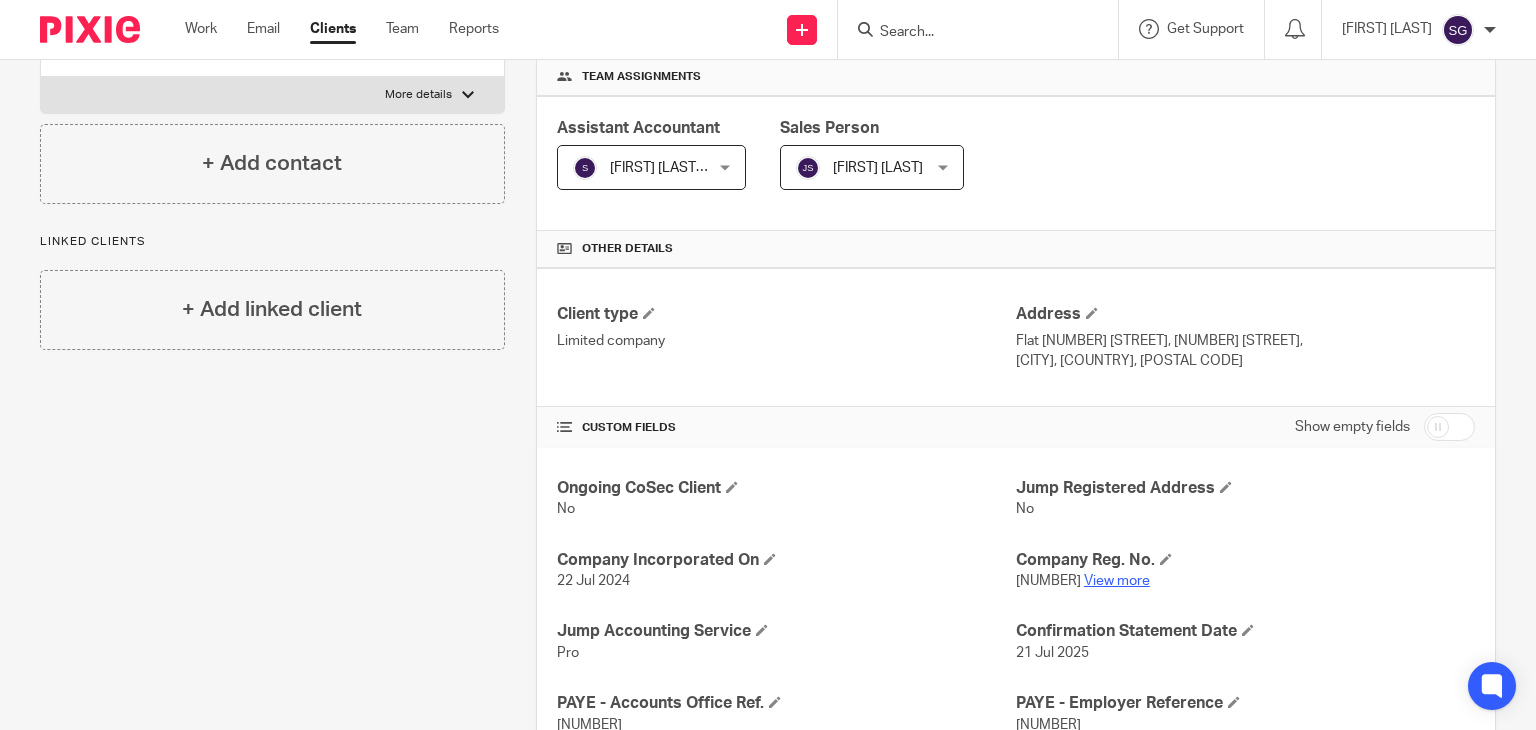 click on "View more" at bounding box center [1117, 581] 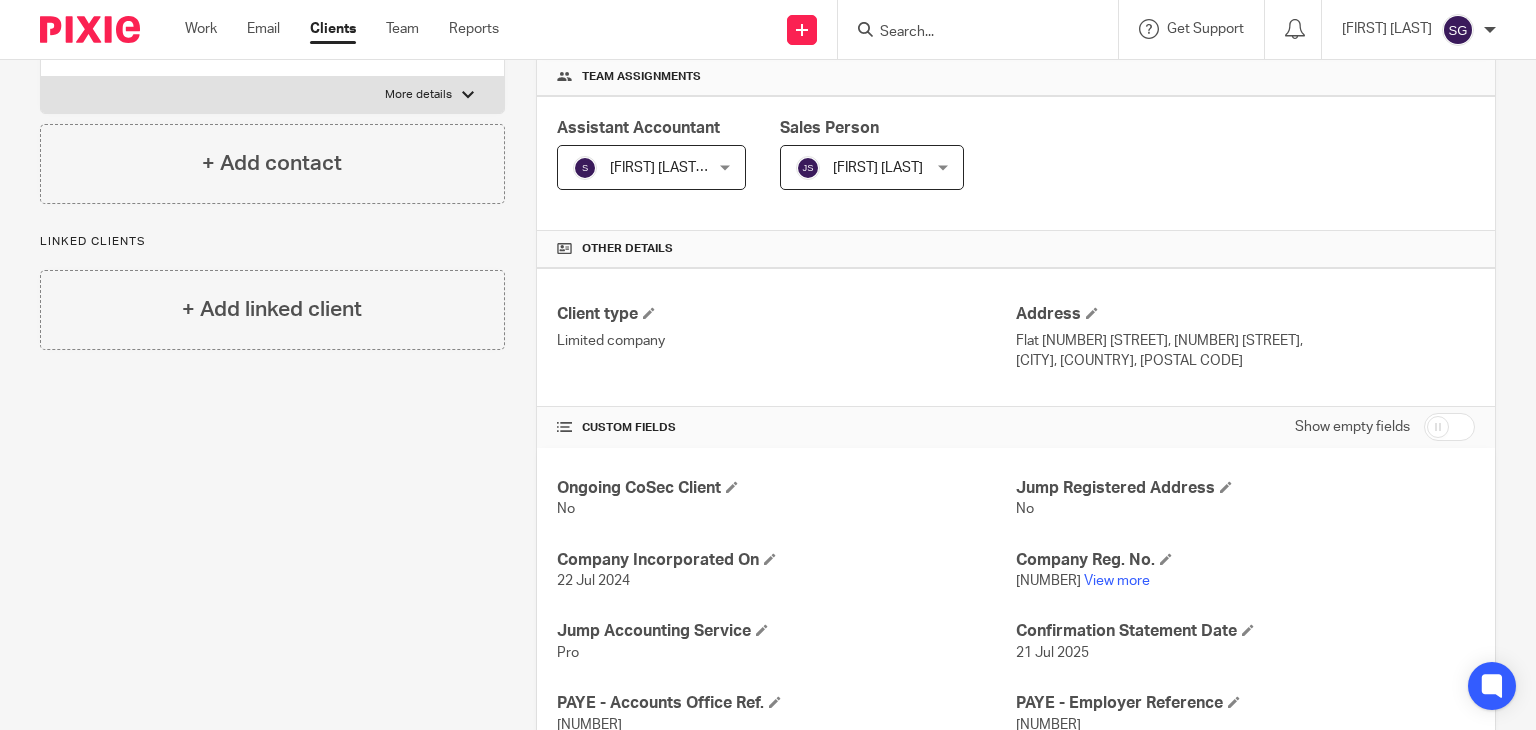 click at bounding box center [968, 33] 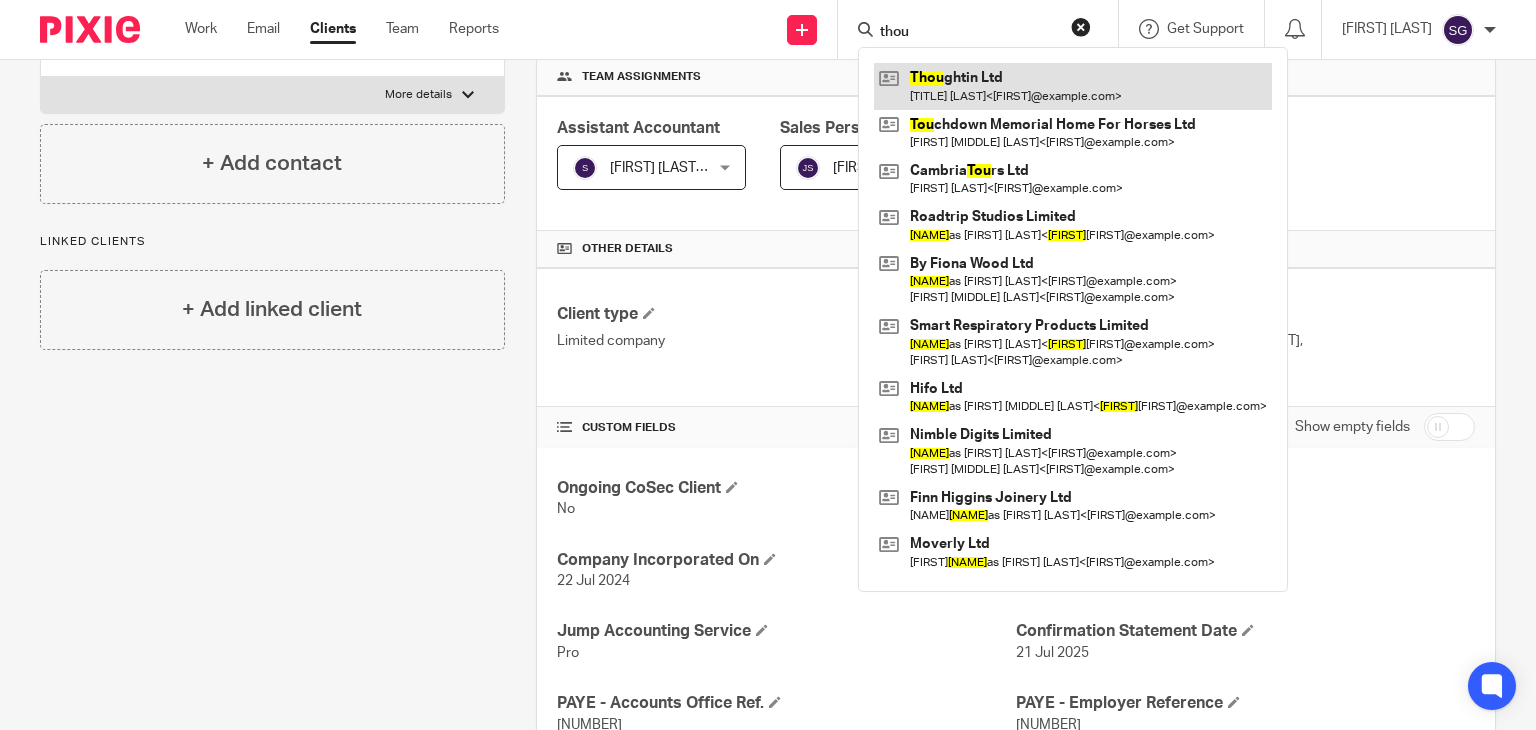 type on "thou" 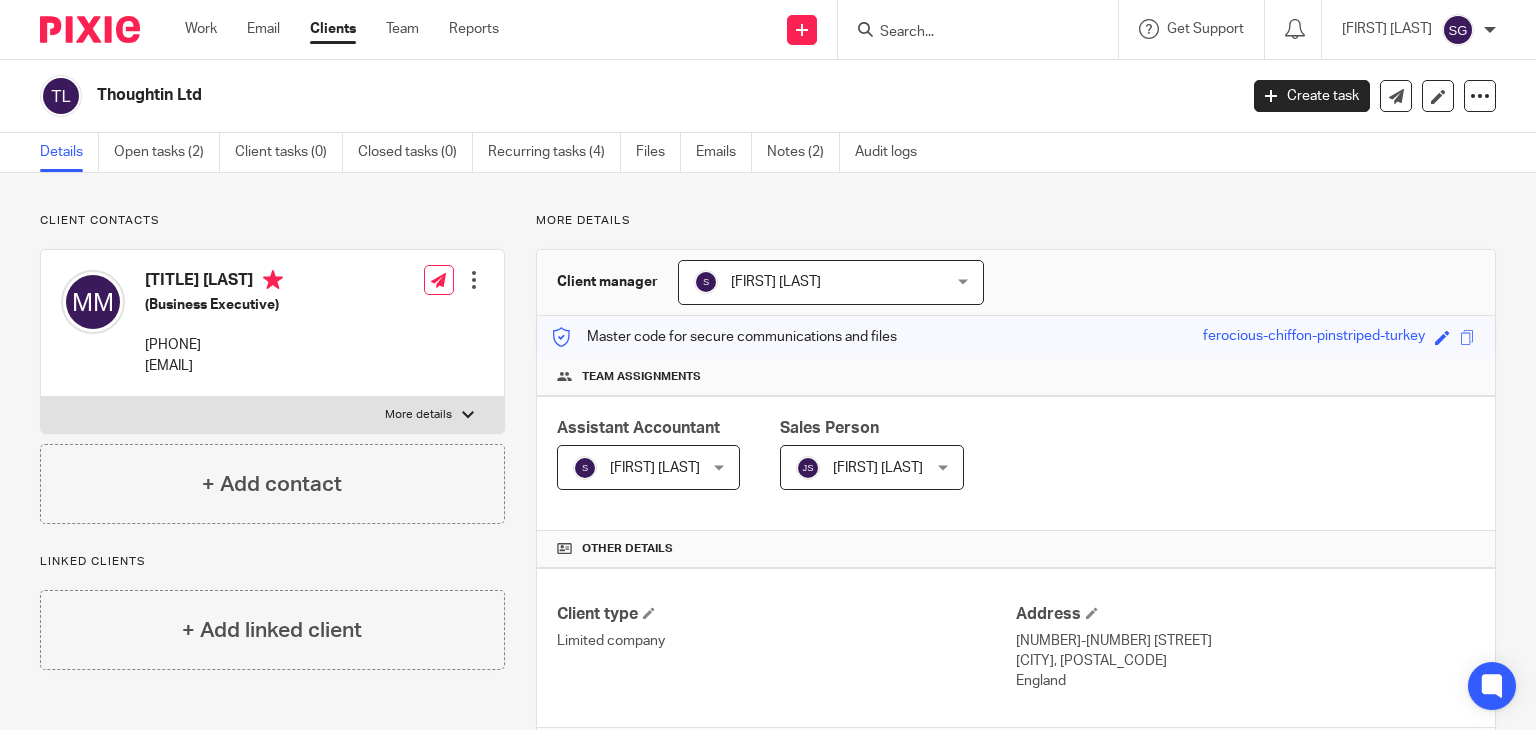 scroll, scrollTop: 0, scrollLeft: 0, axis: both 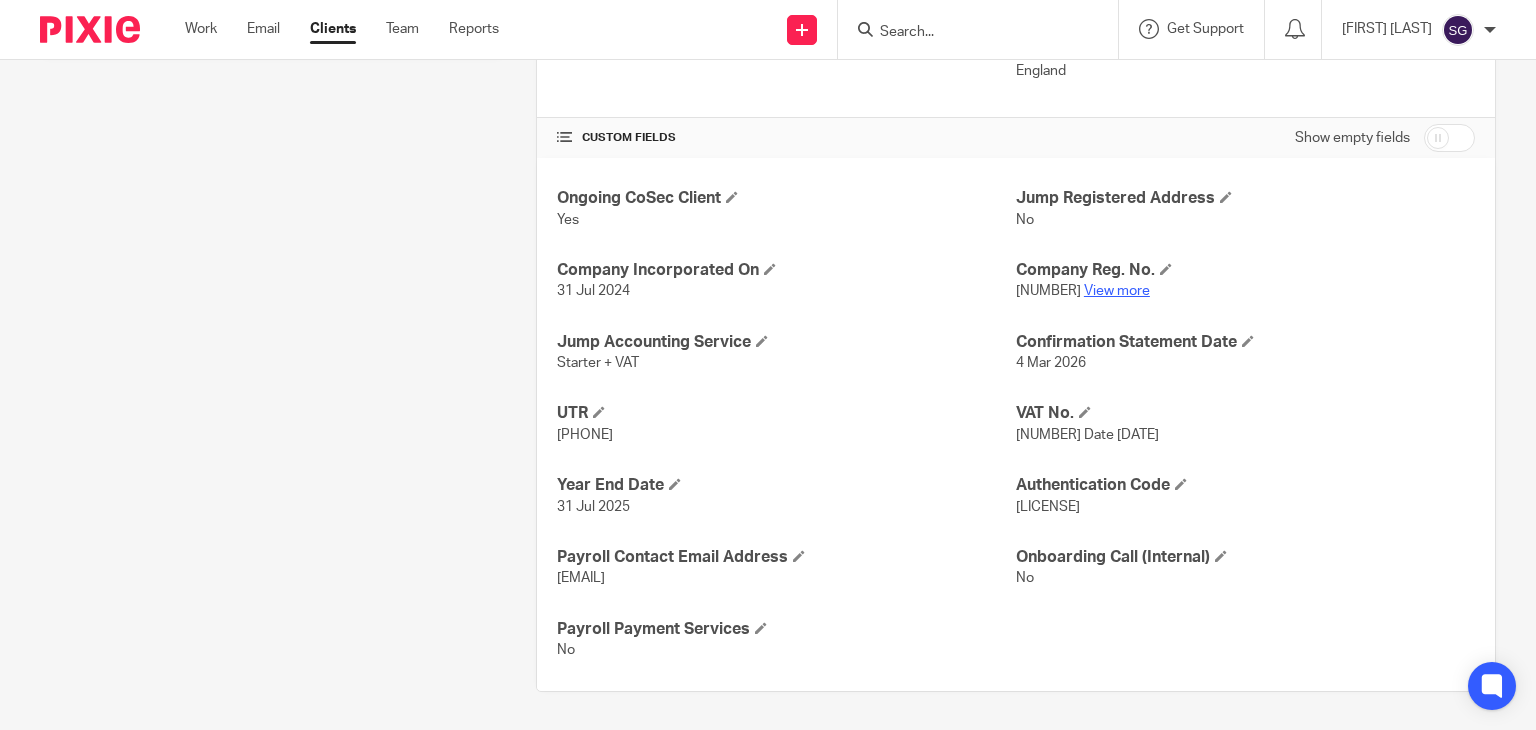 click on "View more" at bounding box center [1117, 291] 